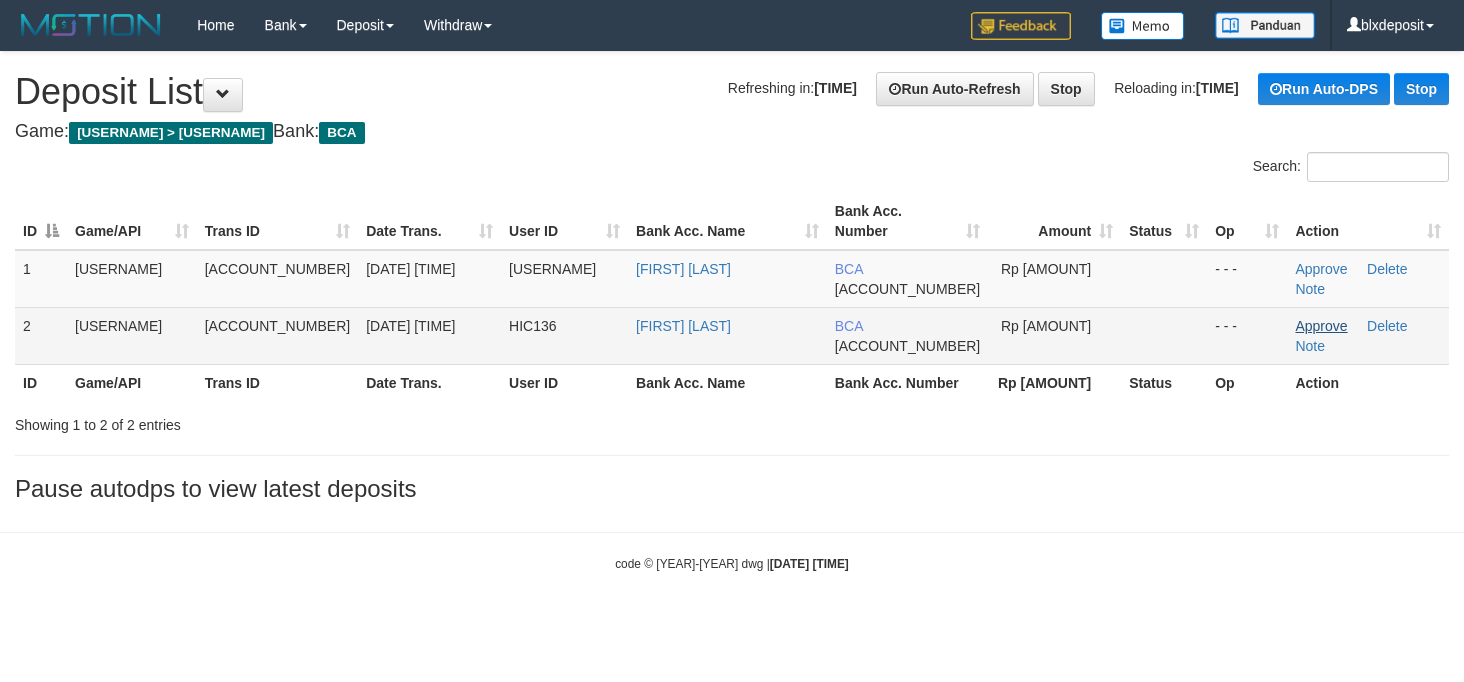 scroll, scrollTop: 0, scrollLeft: 0, axis: both 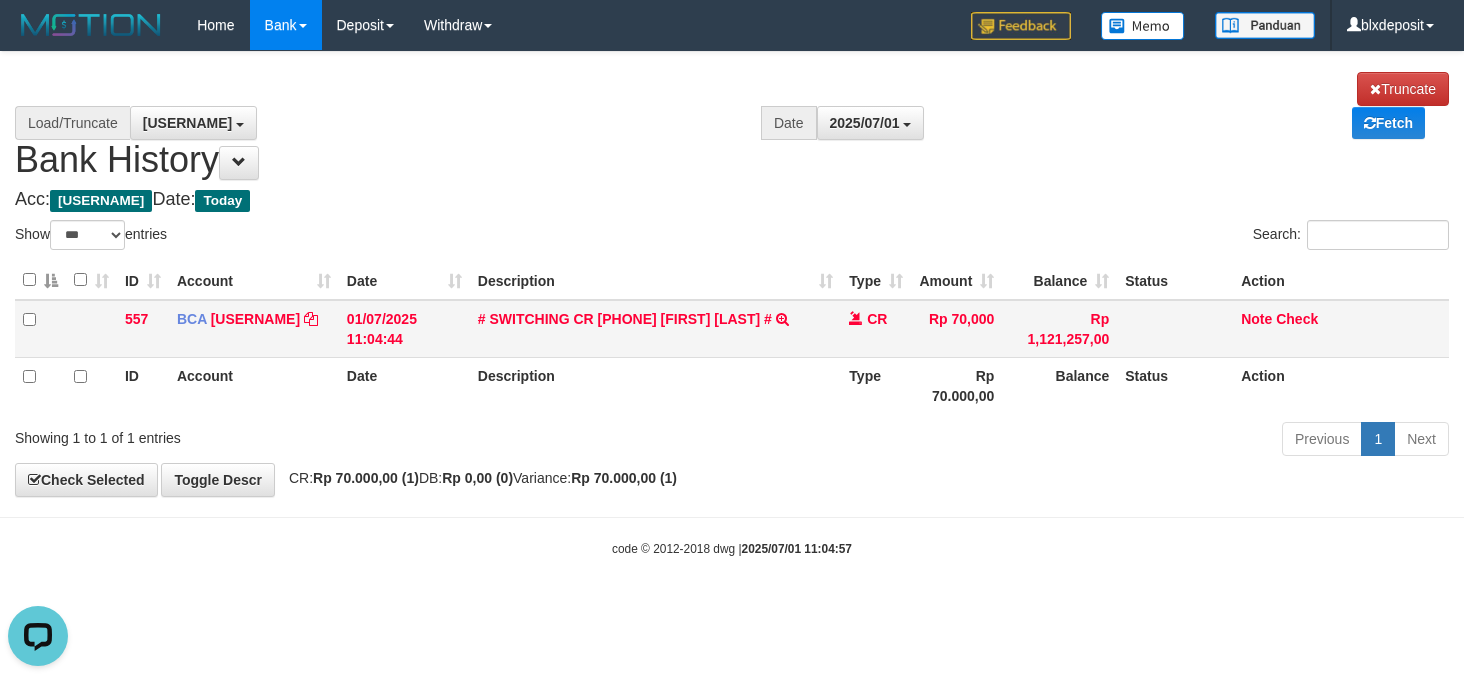 click on "Note
Check" at bounding box center [1341, 329] 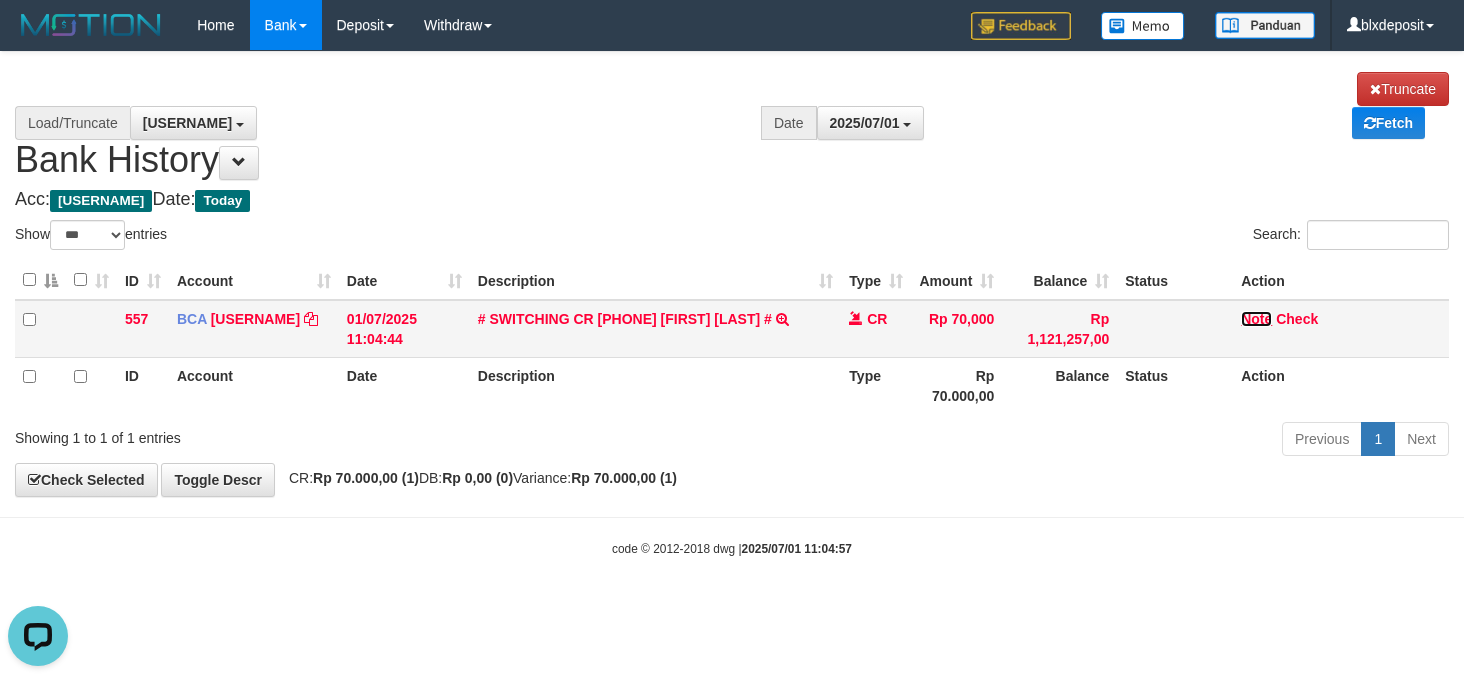 click on "Note" at bounding box center (625, 319) 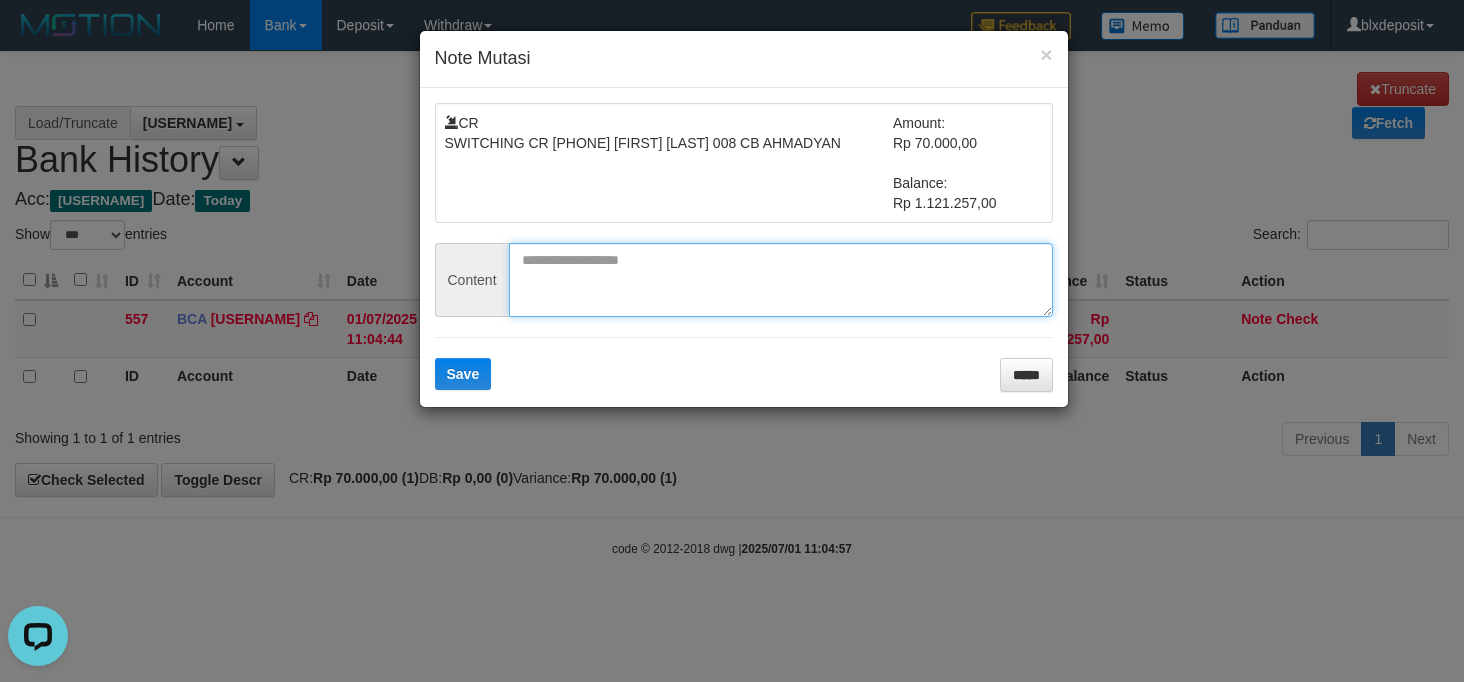 click at bounding box center [781, 280] 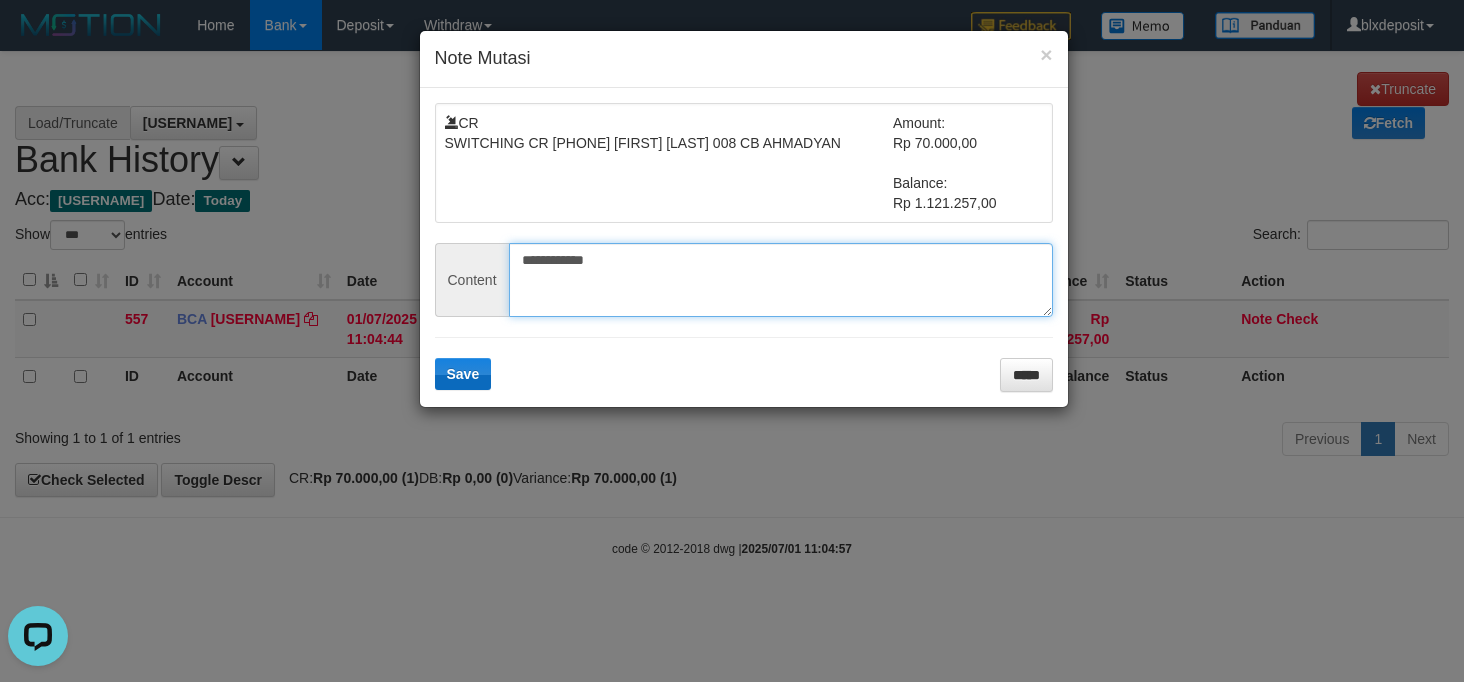 type on "**********" 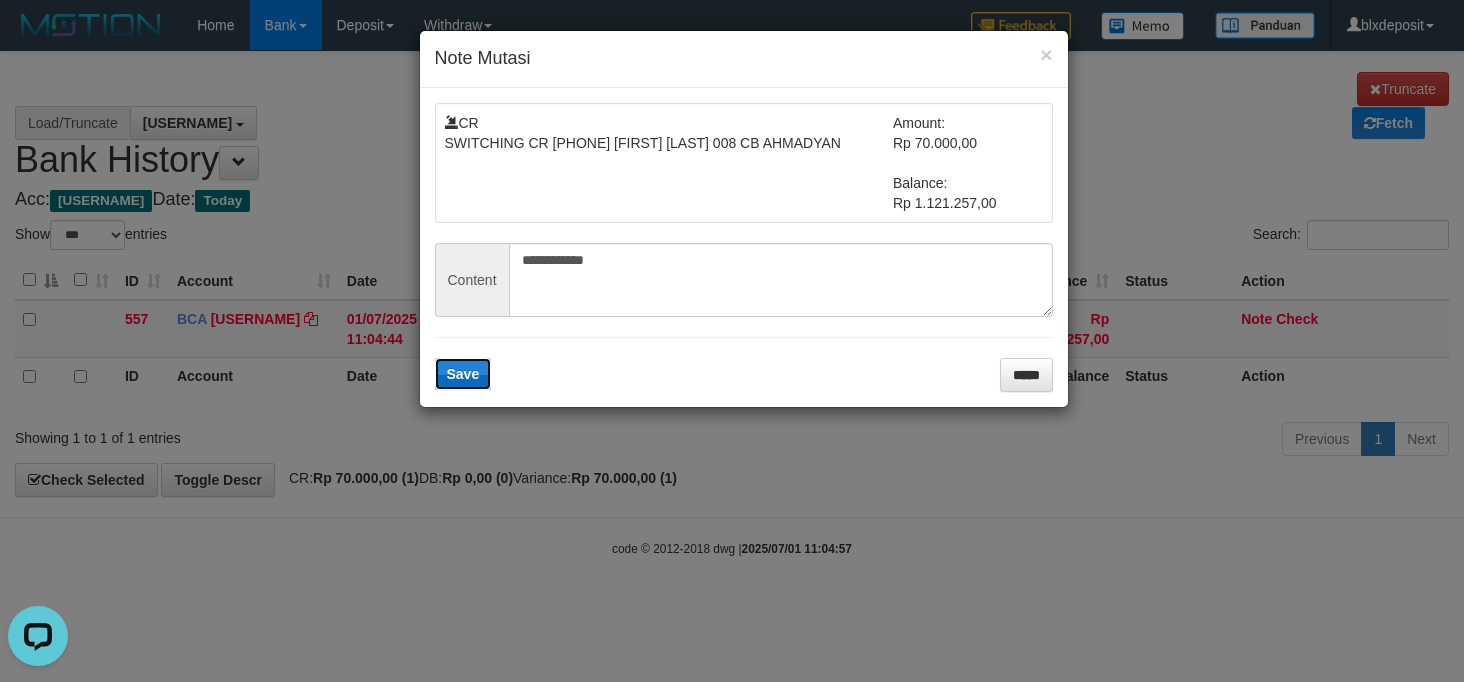 click on "Save" at bounding box center [463, 374] 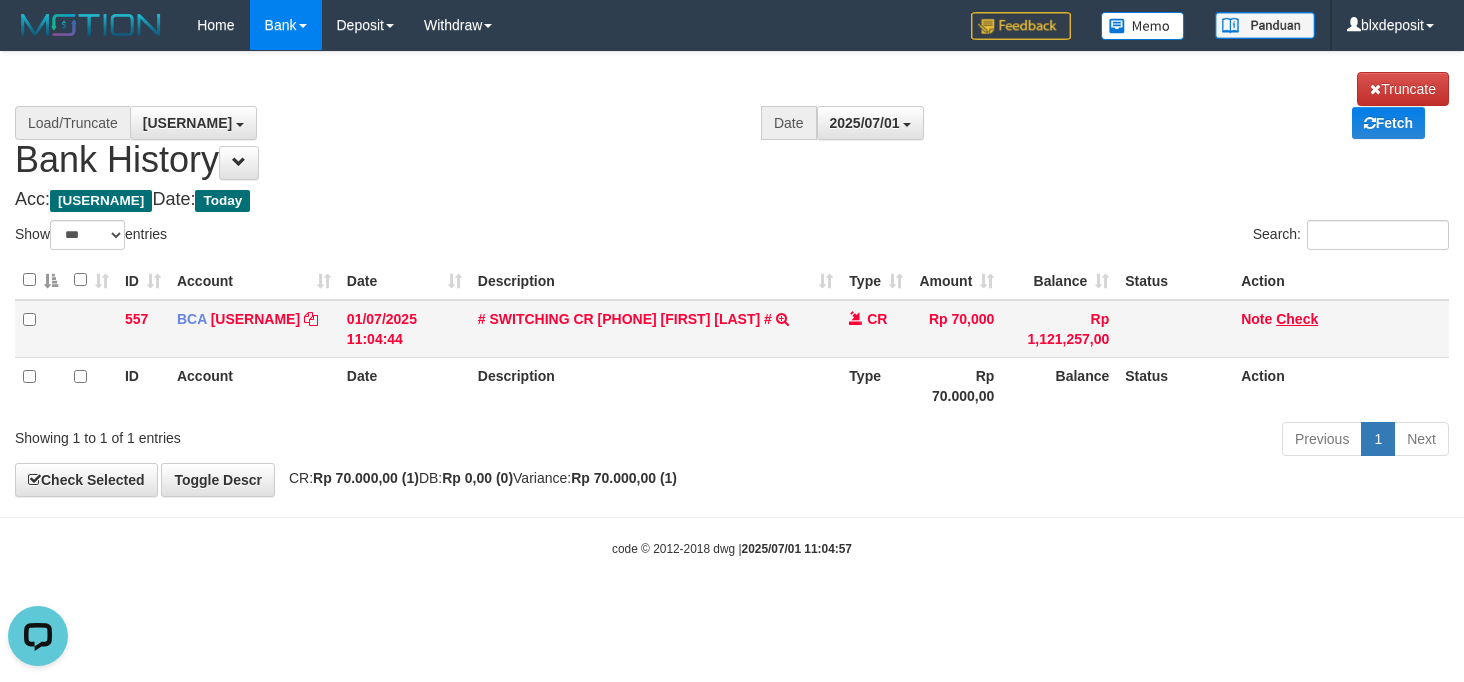 drag, startPoint x: 1281, startPoint y: 330, endPoint x: 1291, endPoint y: 321, distance: 13.453624 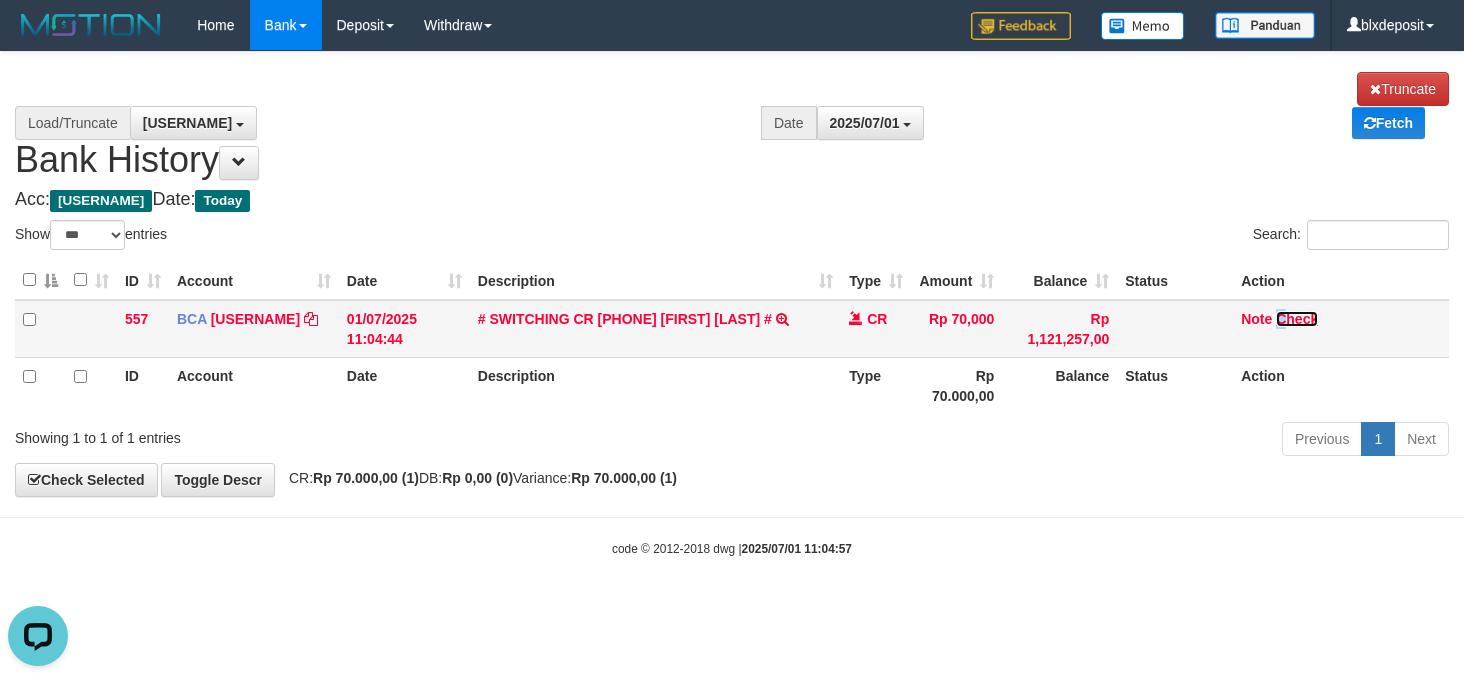 click on "Check" at bounding box center (255, 319) 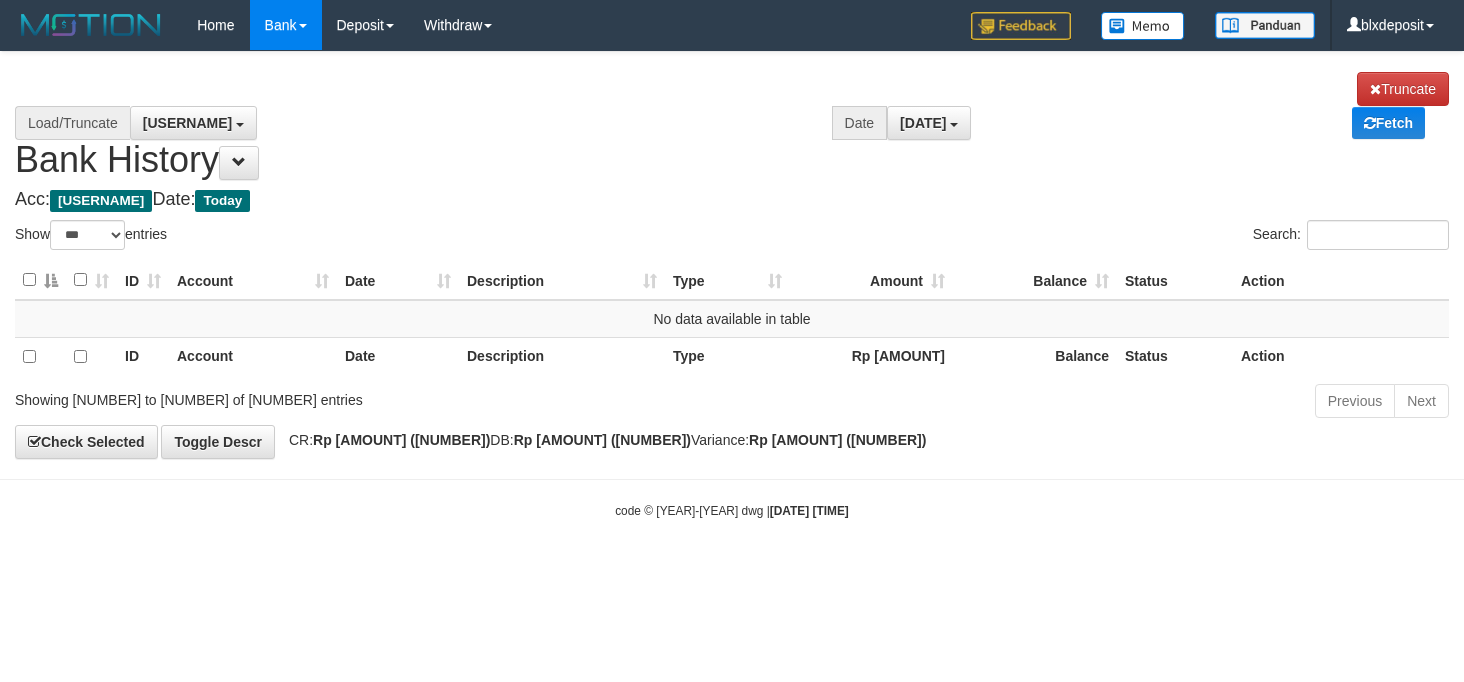 scroll, scrollTop: 0, scrollLeft: 0, axis: both 